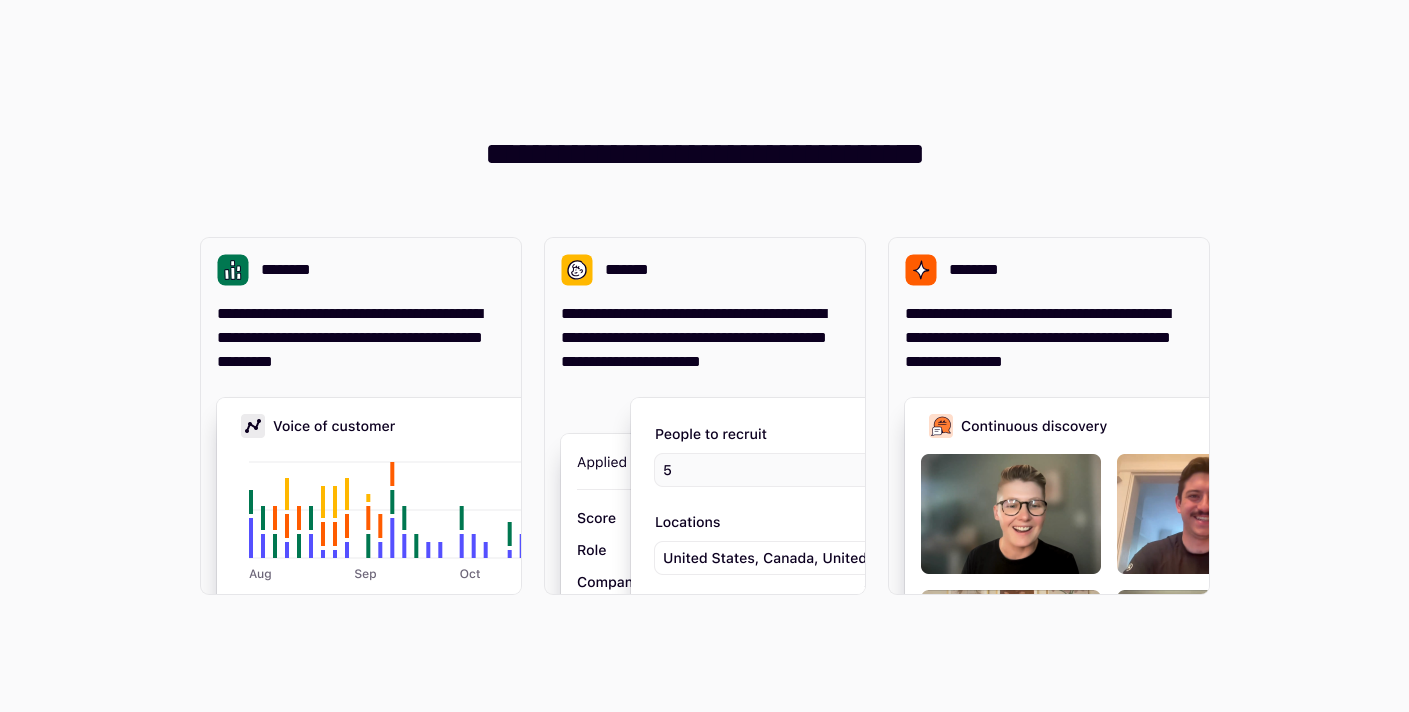 scroll, scrollTop: 0, scrollLeft: 0, axis: both 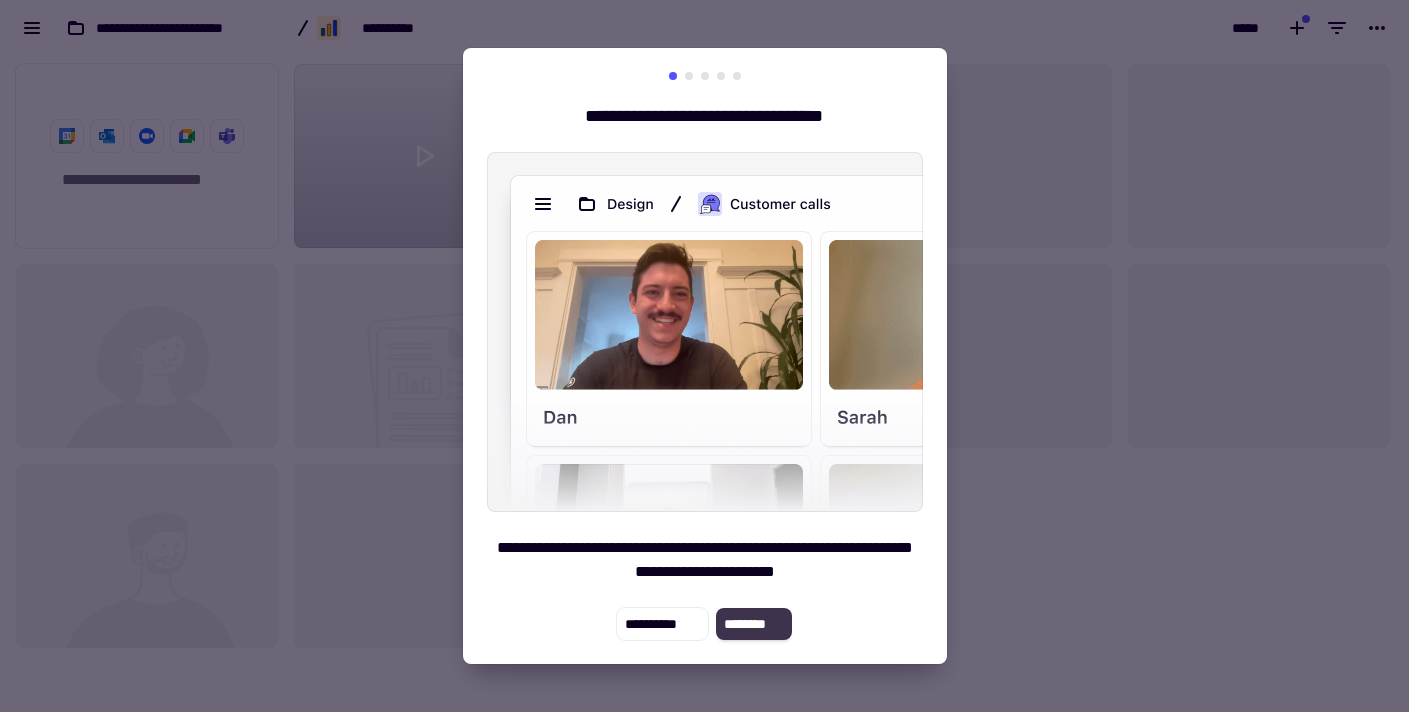 click on "********" 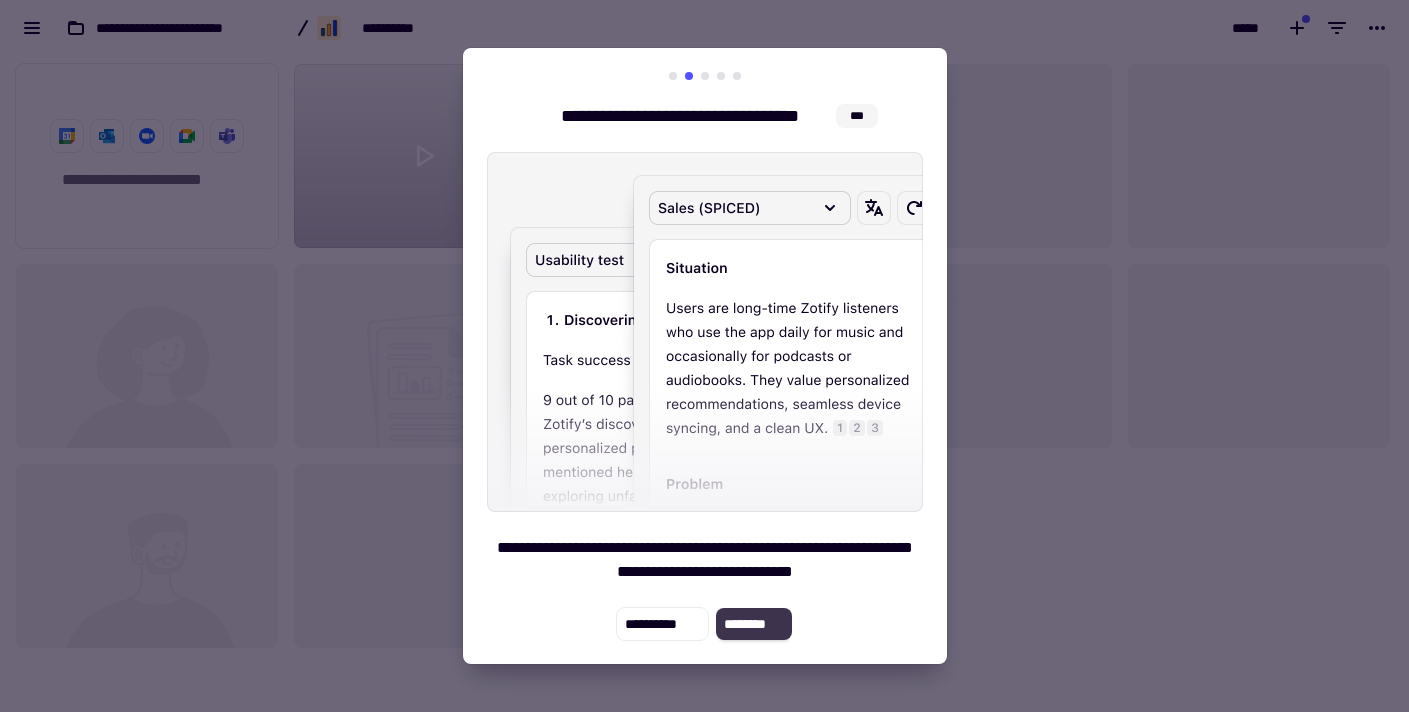 click on "********" 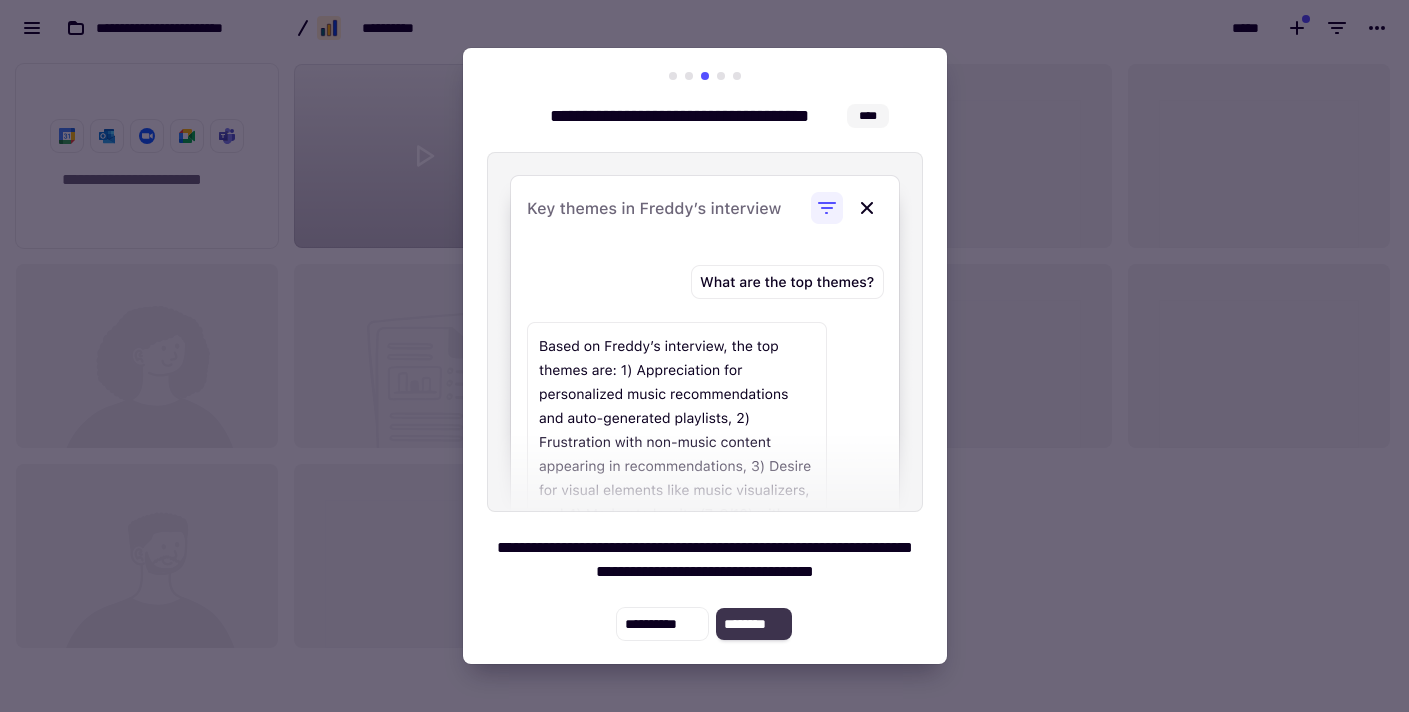 click on "********" 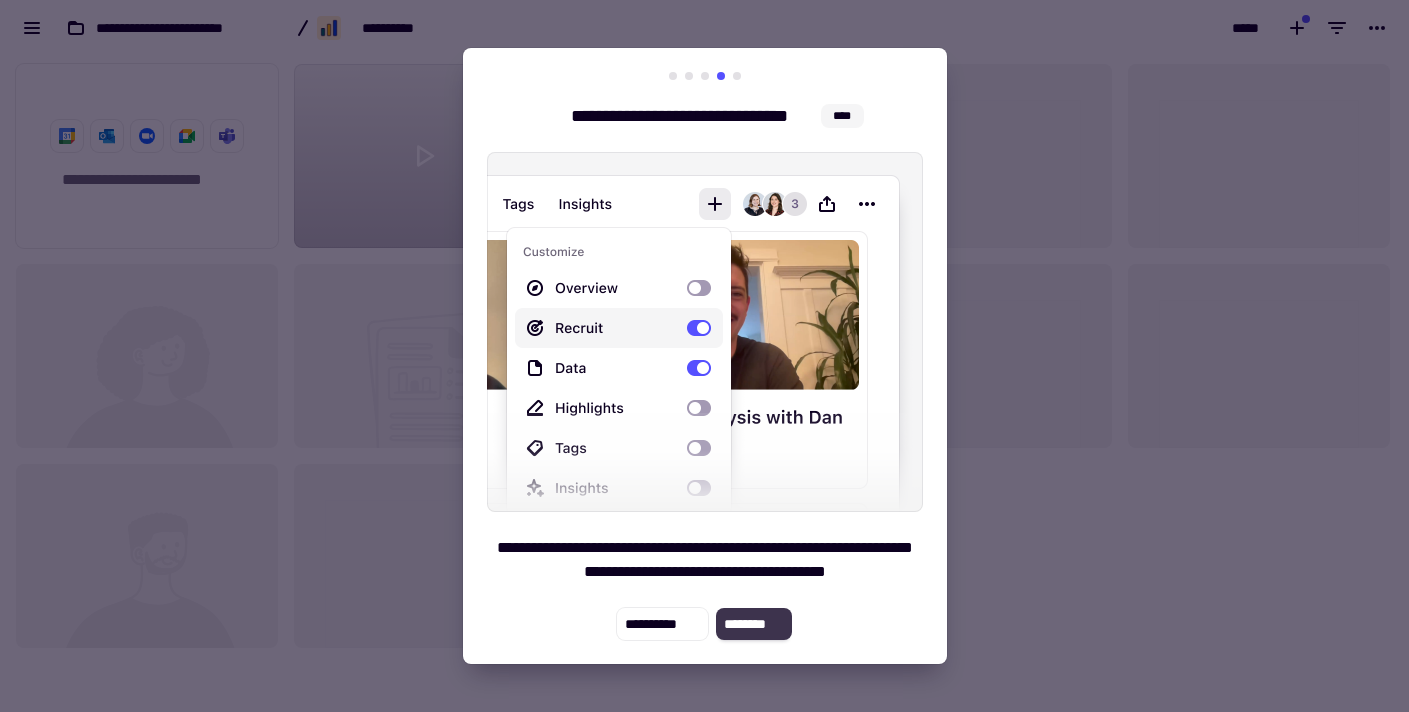 click on "********" 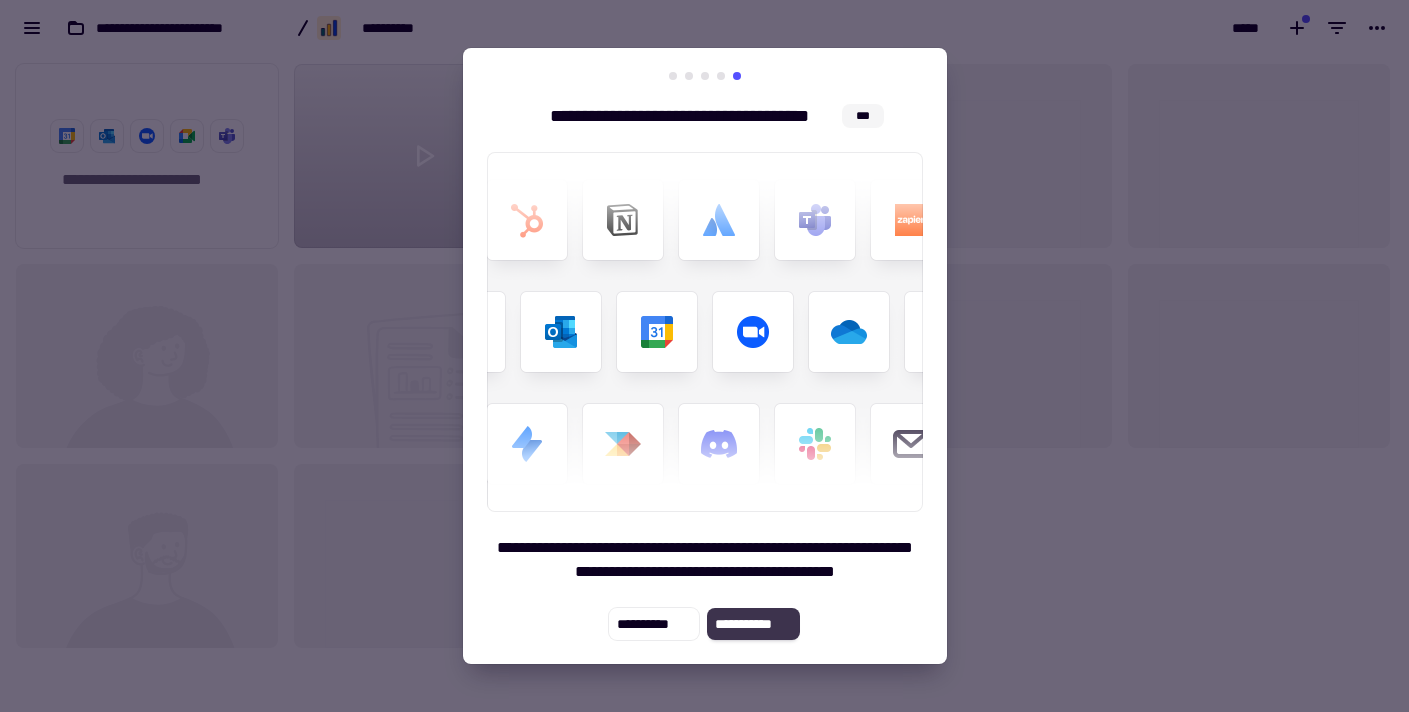 click on "**********" 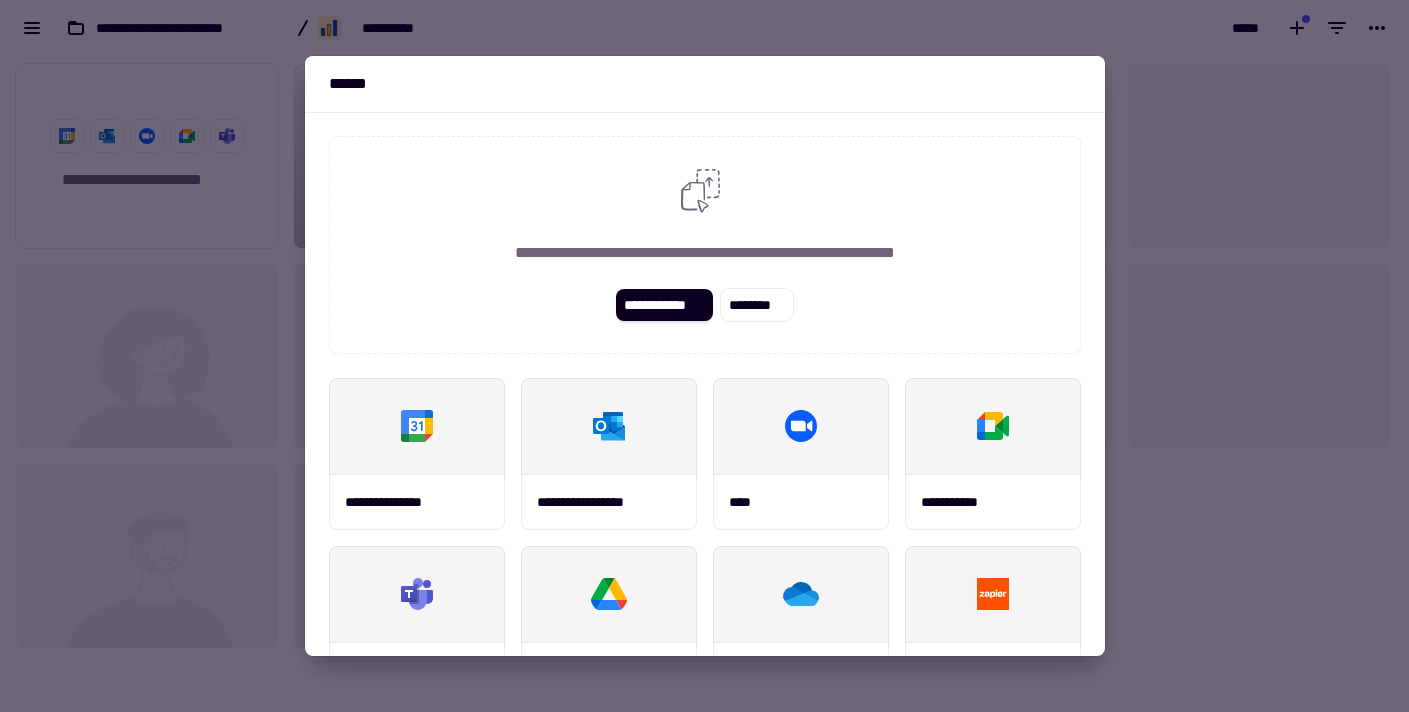 click at bounding box center [704, 356] 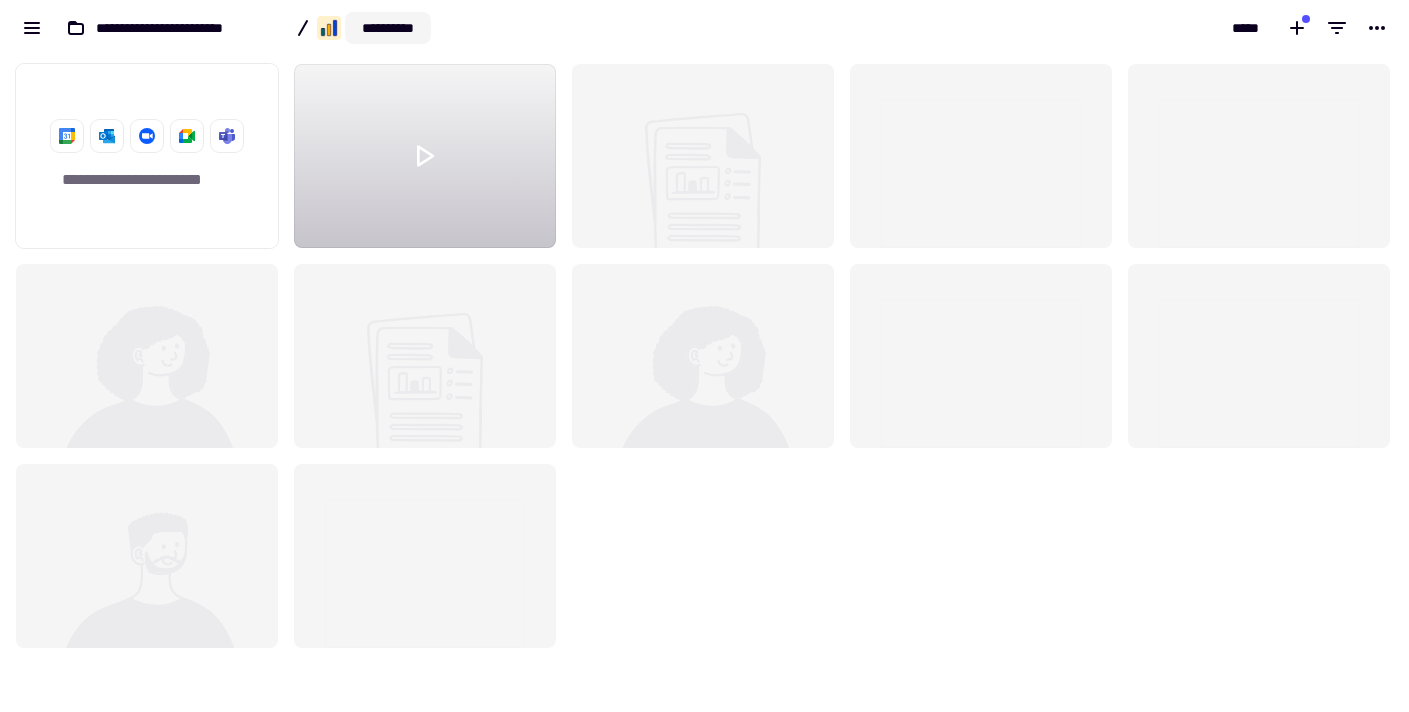click on "**********" 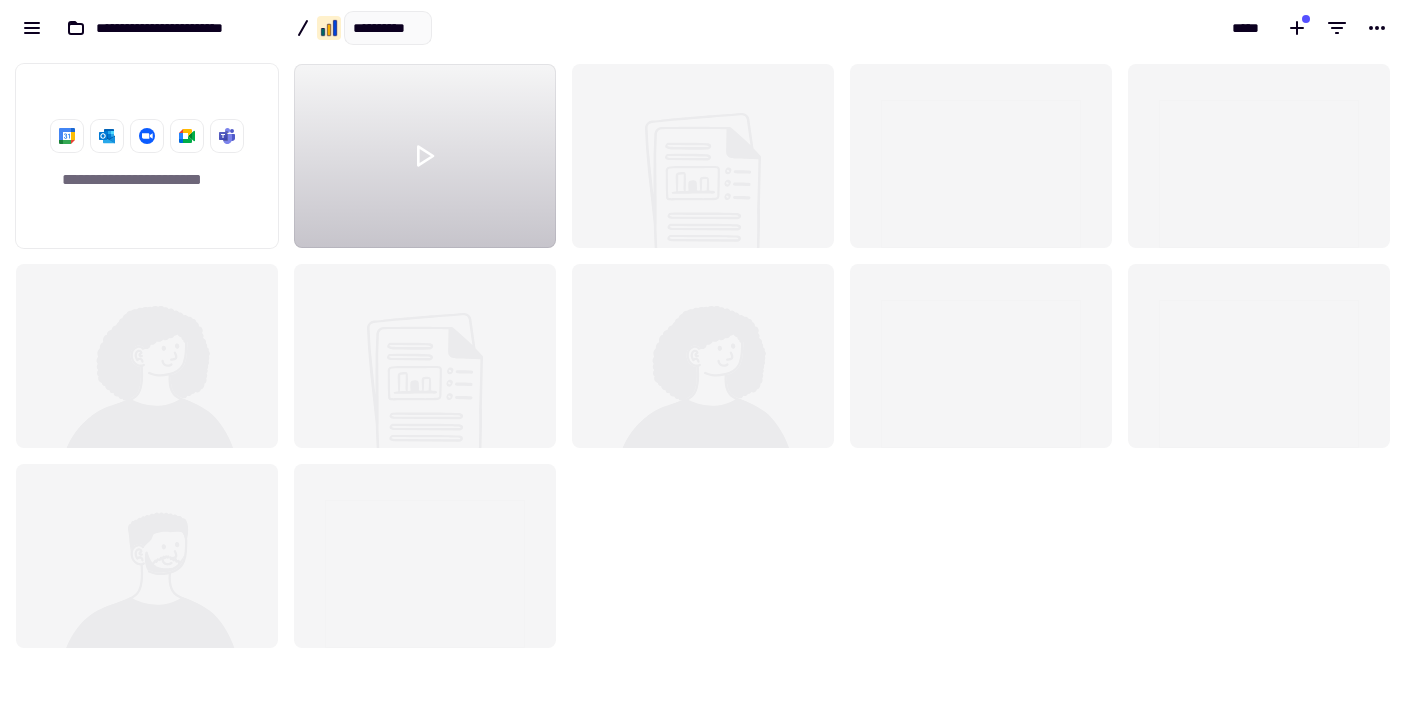 click on "**********" at bounding box center (352, 28) 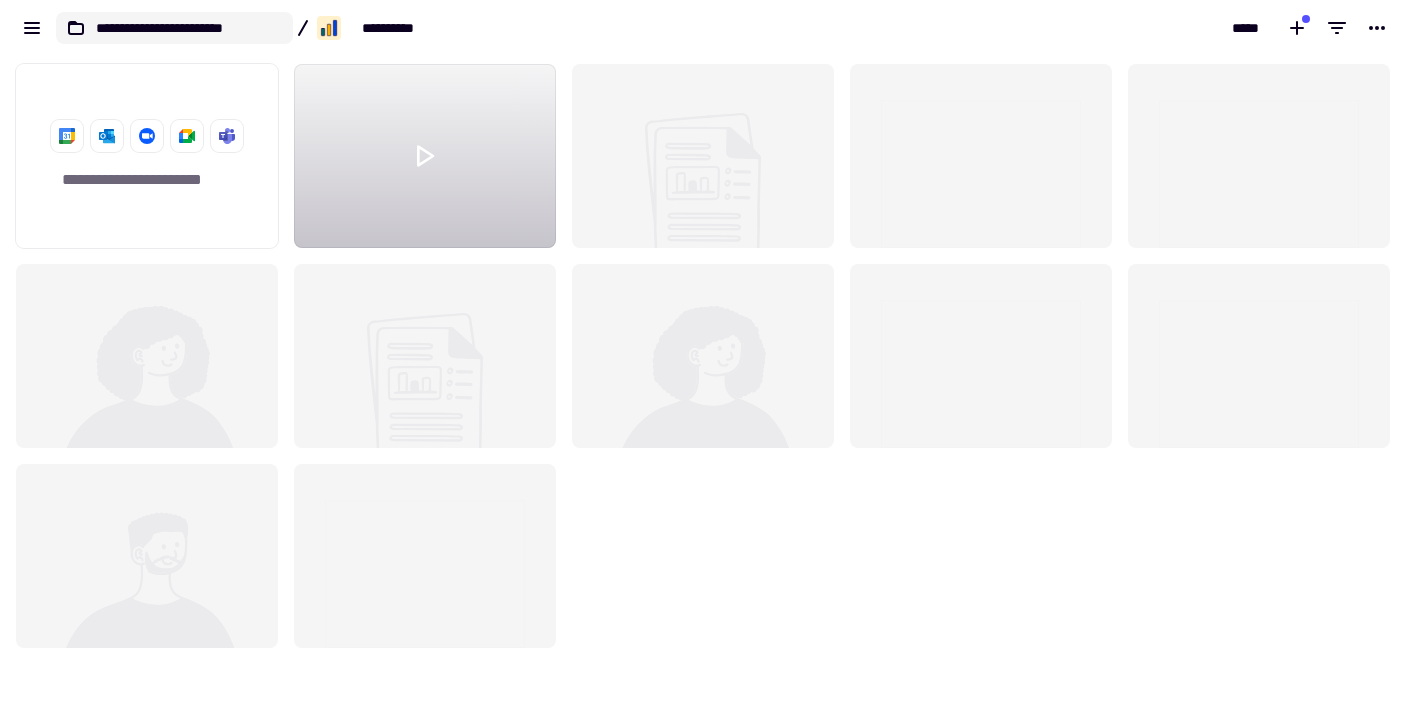 click on "**********" 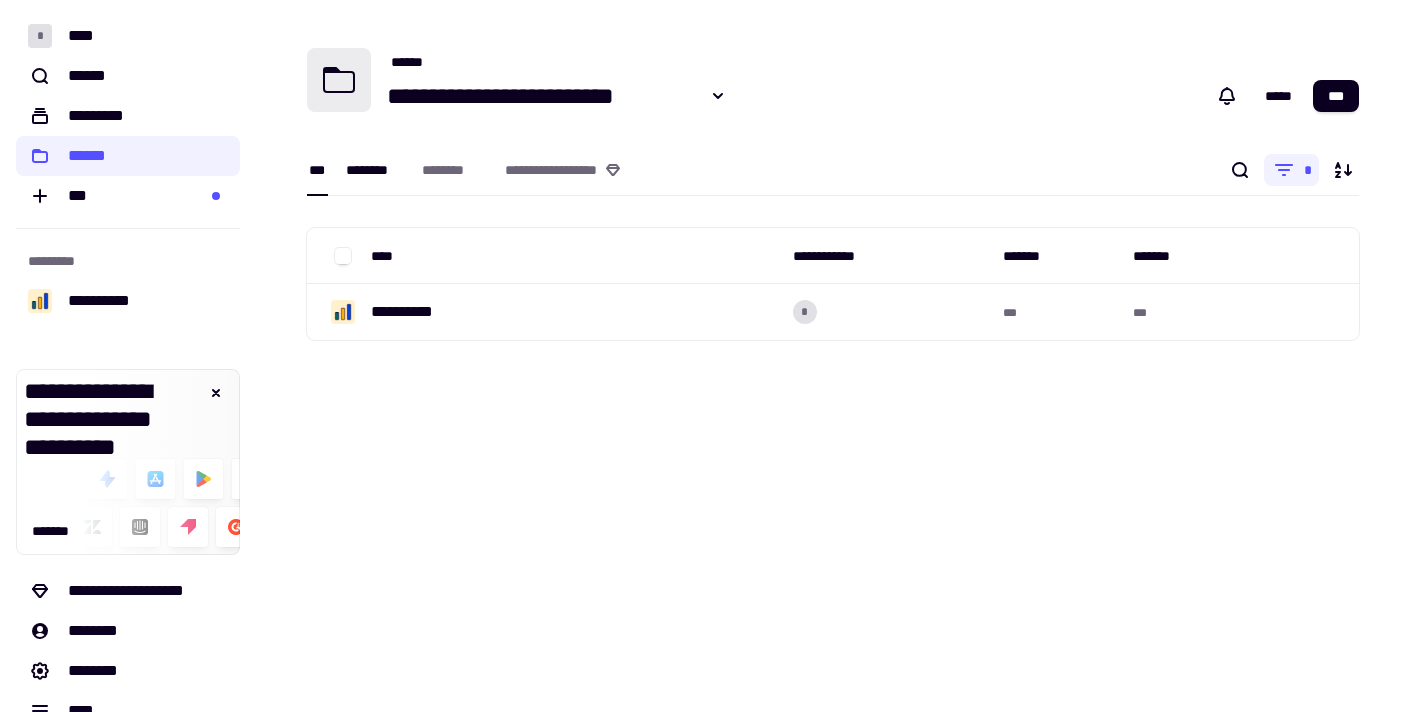 click on "********" at bounding box center (374, 170) 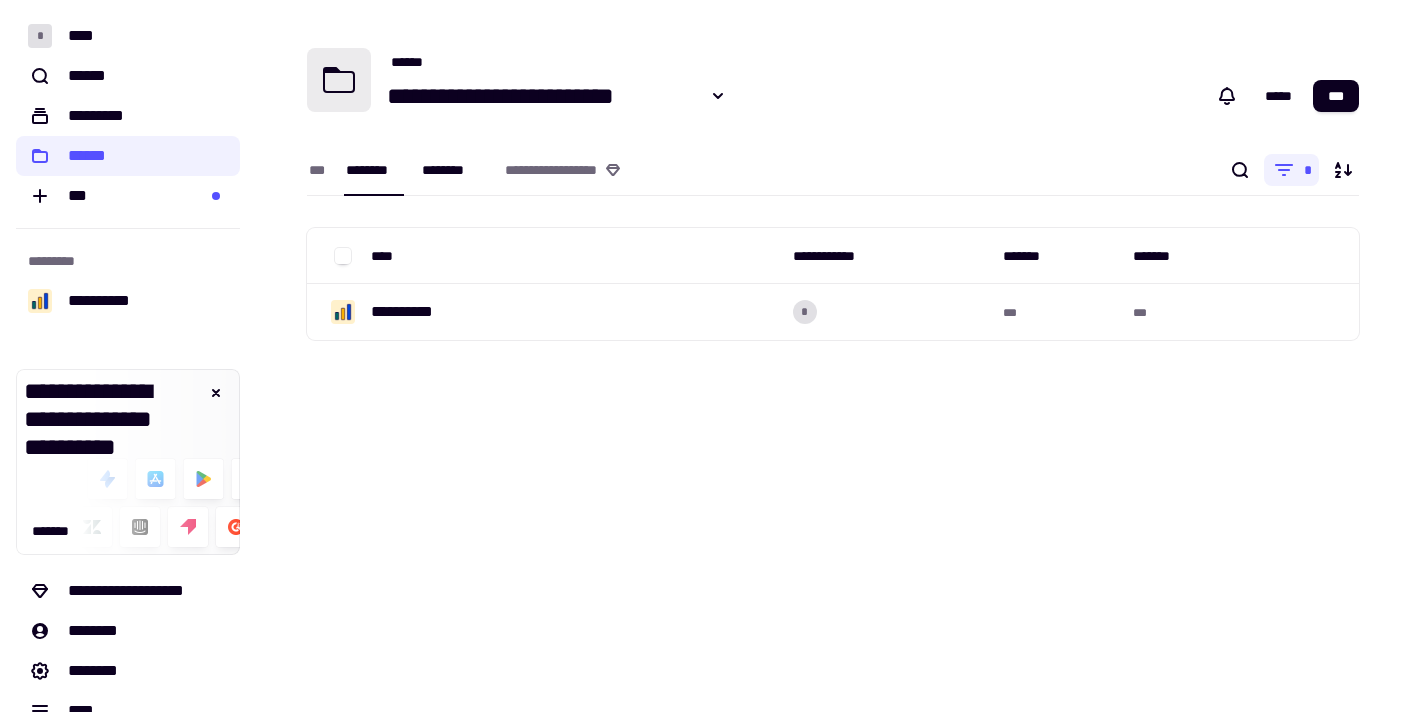 click on "********" at bounding box center (453, 170) 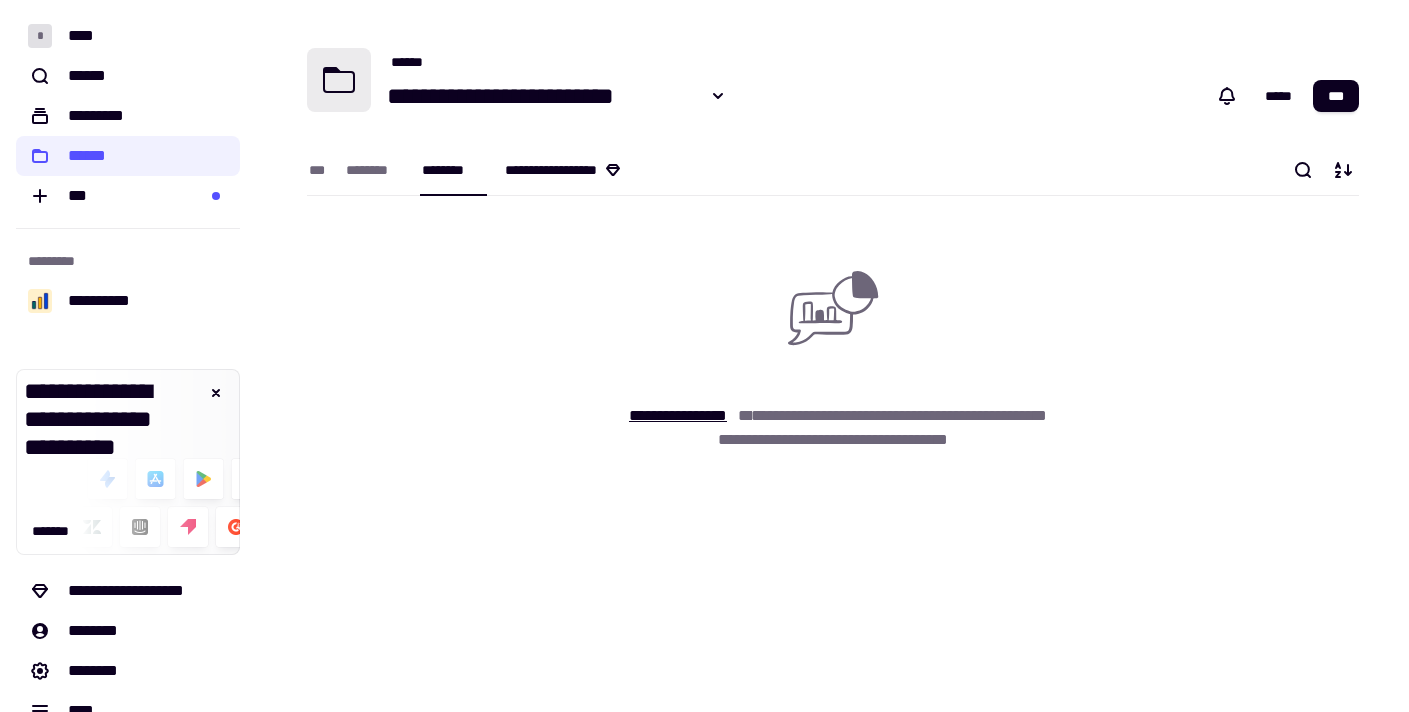 click on "**********" at bounding box center (581, 170) 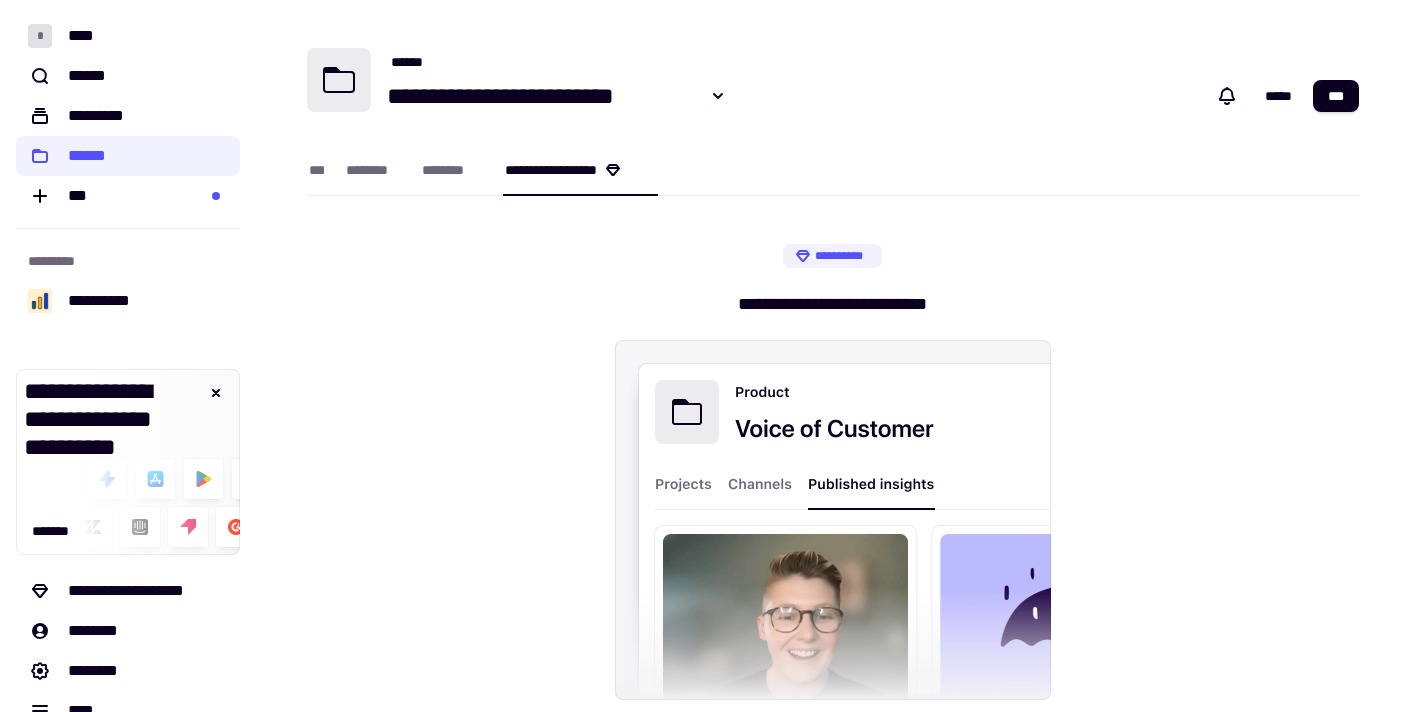 click on "**********" at bounding box center [833, 98] 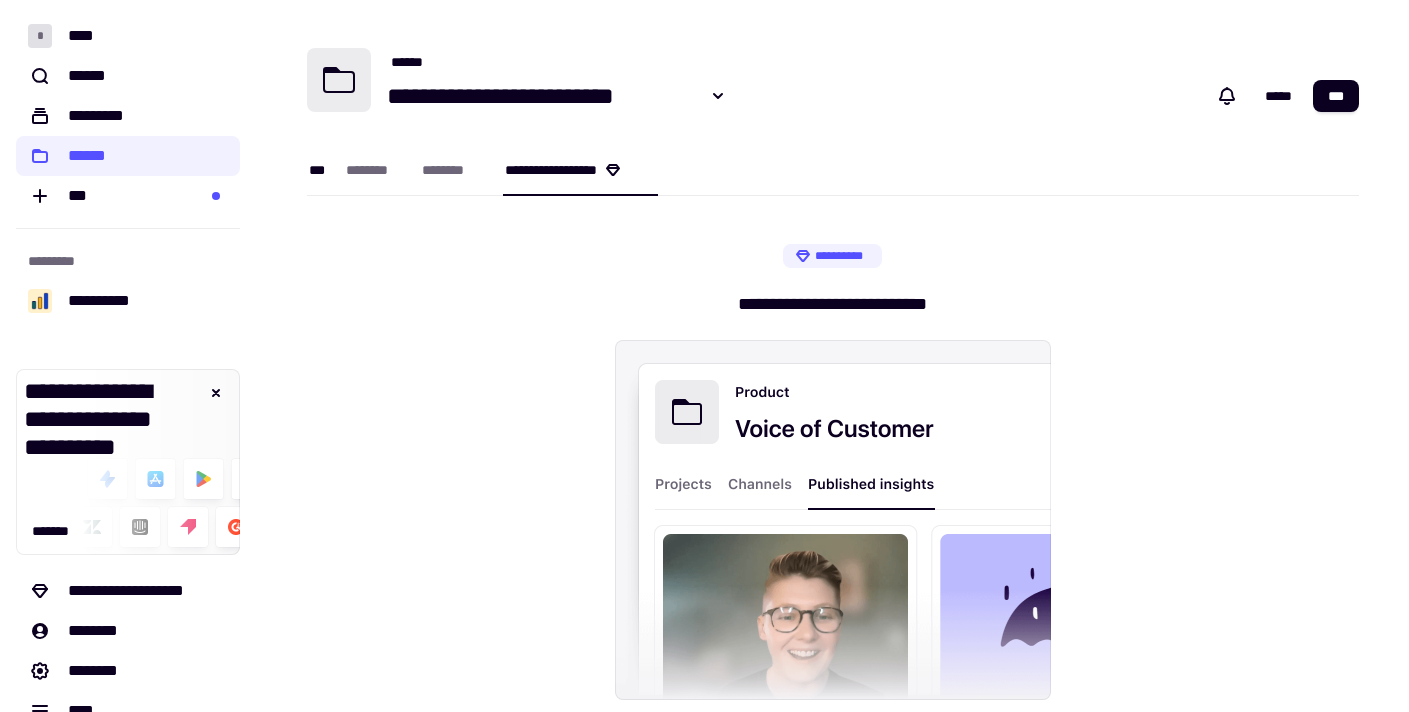 click on "***" at bounding box center [317, 170] 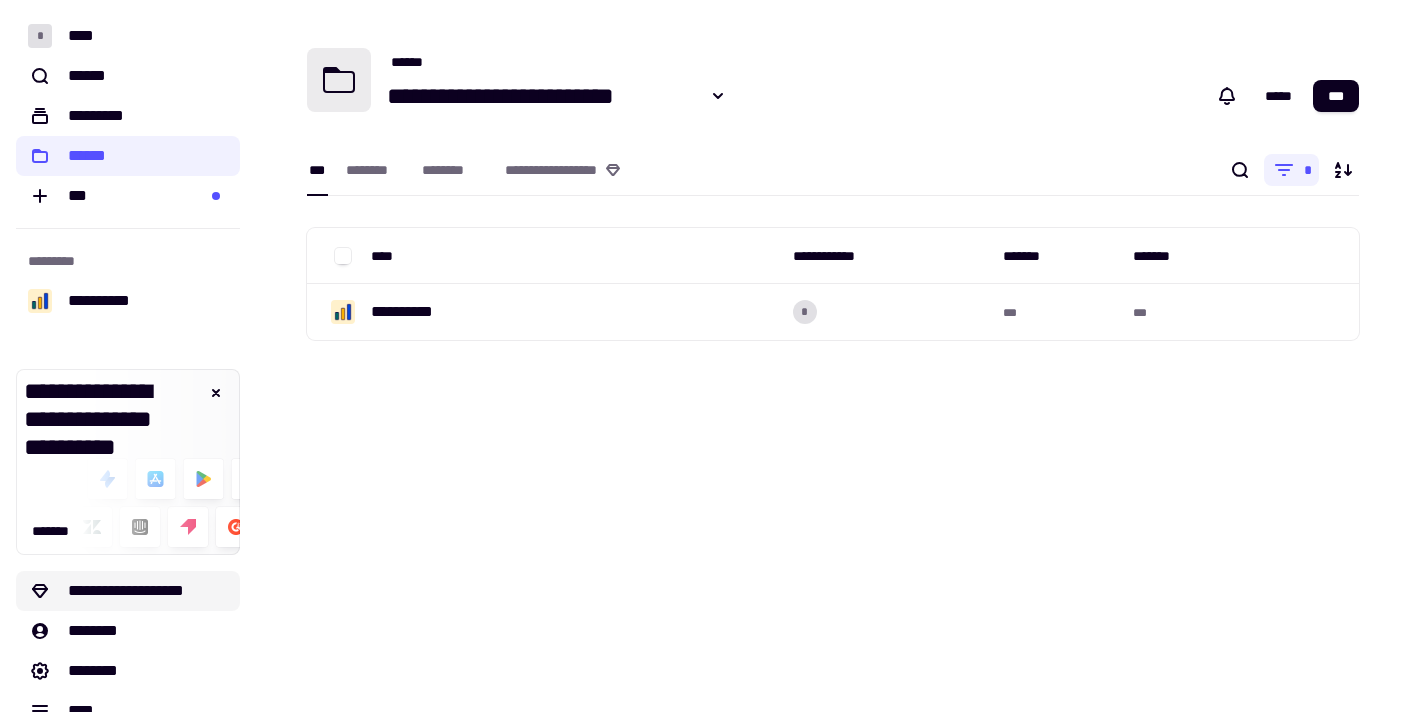 click on "**********" 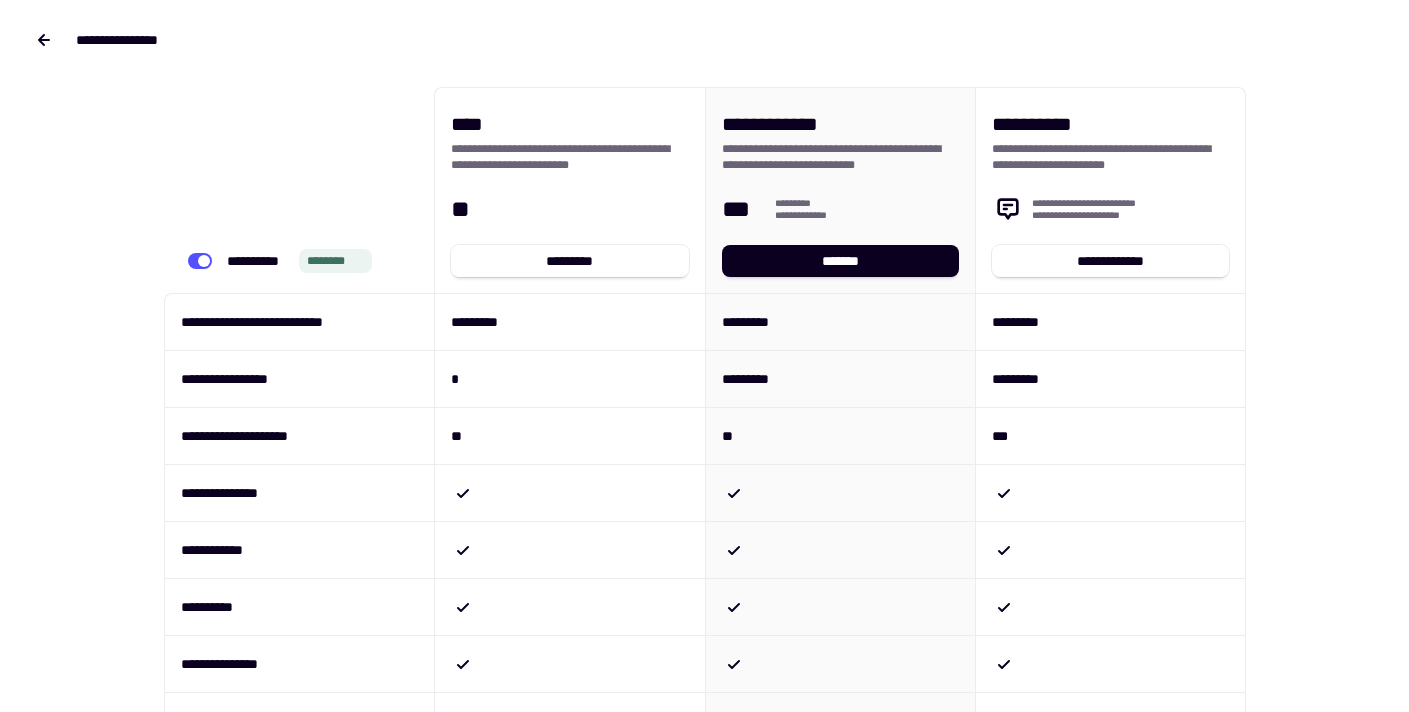 click on "**********" at bounding box center [704, 939] 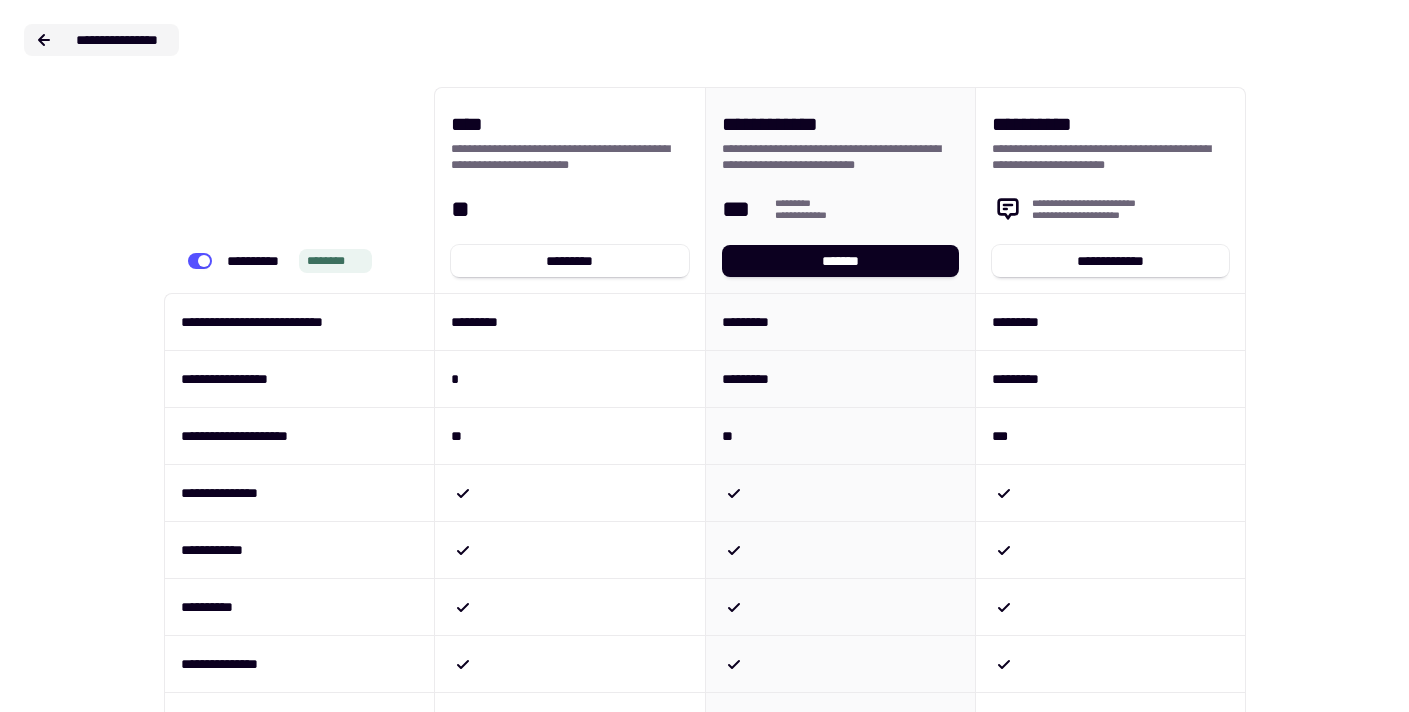 click on "**********" 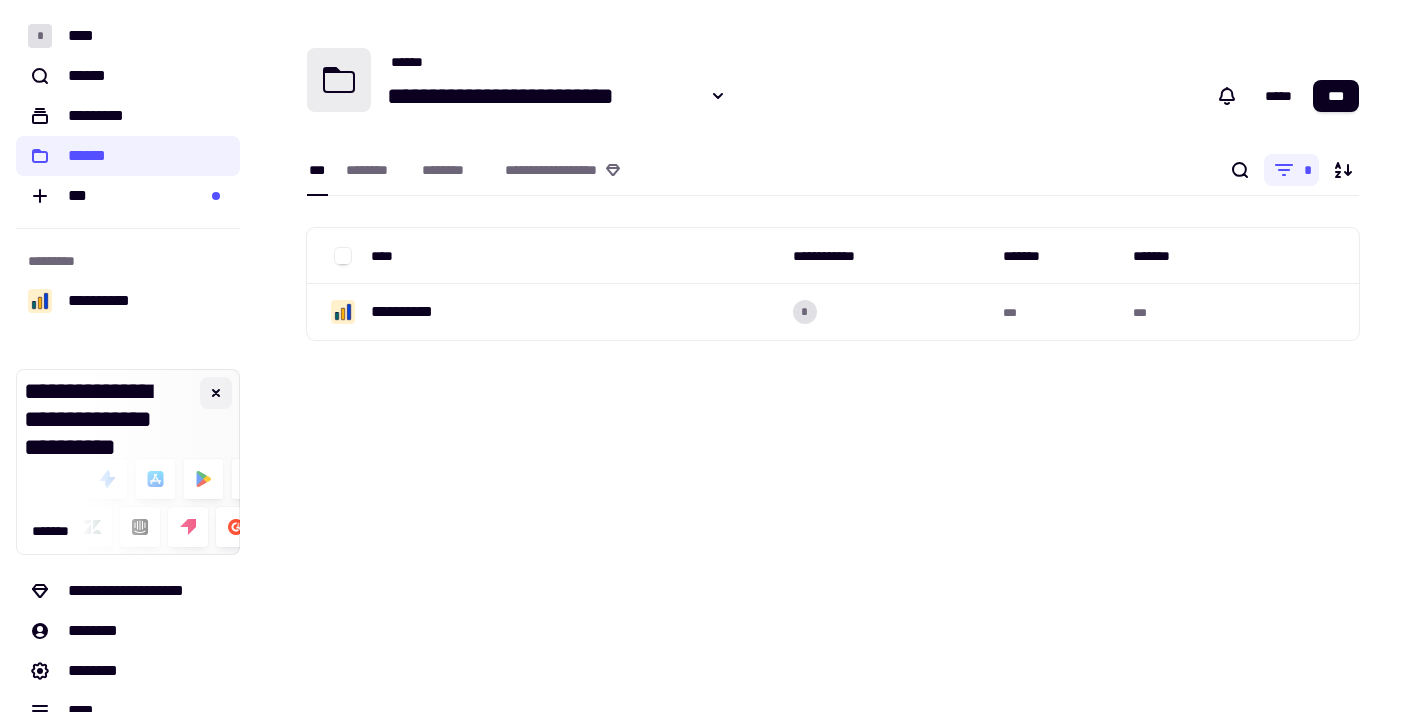 click 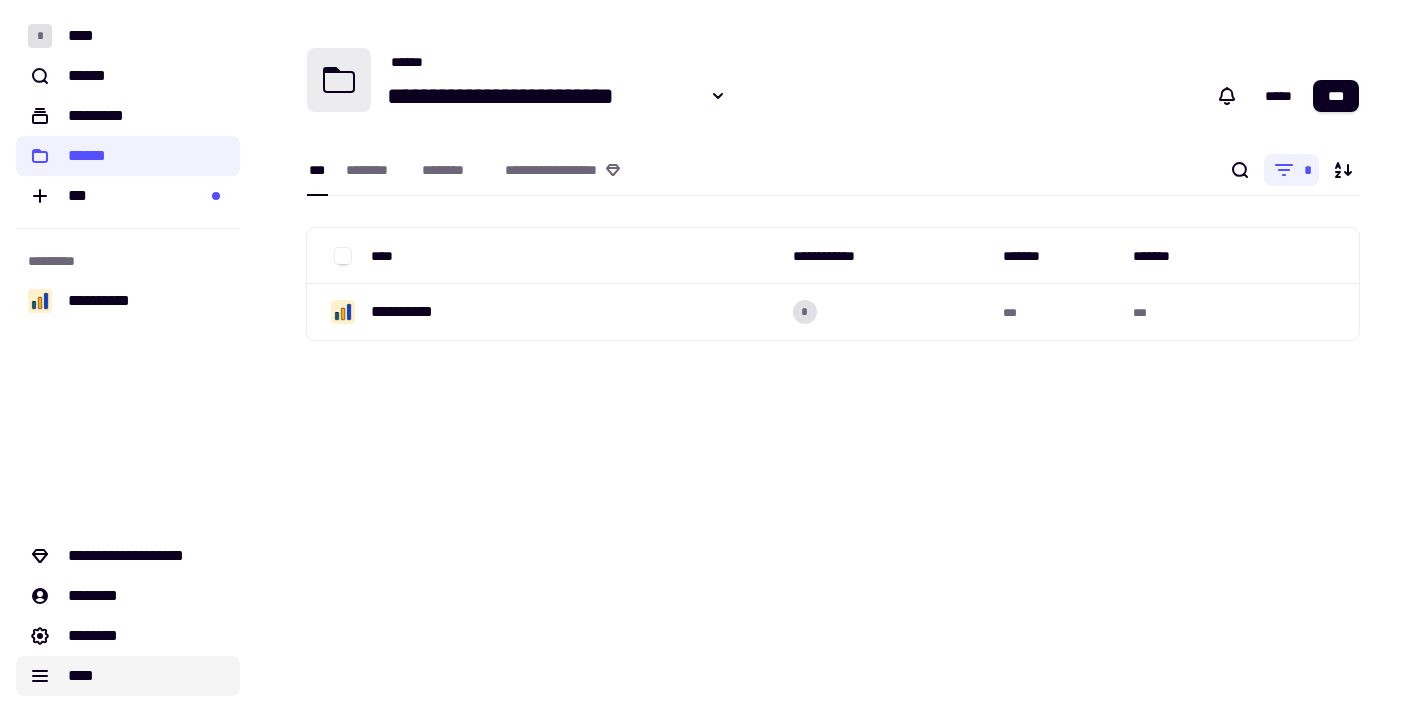click on "****" 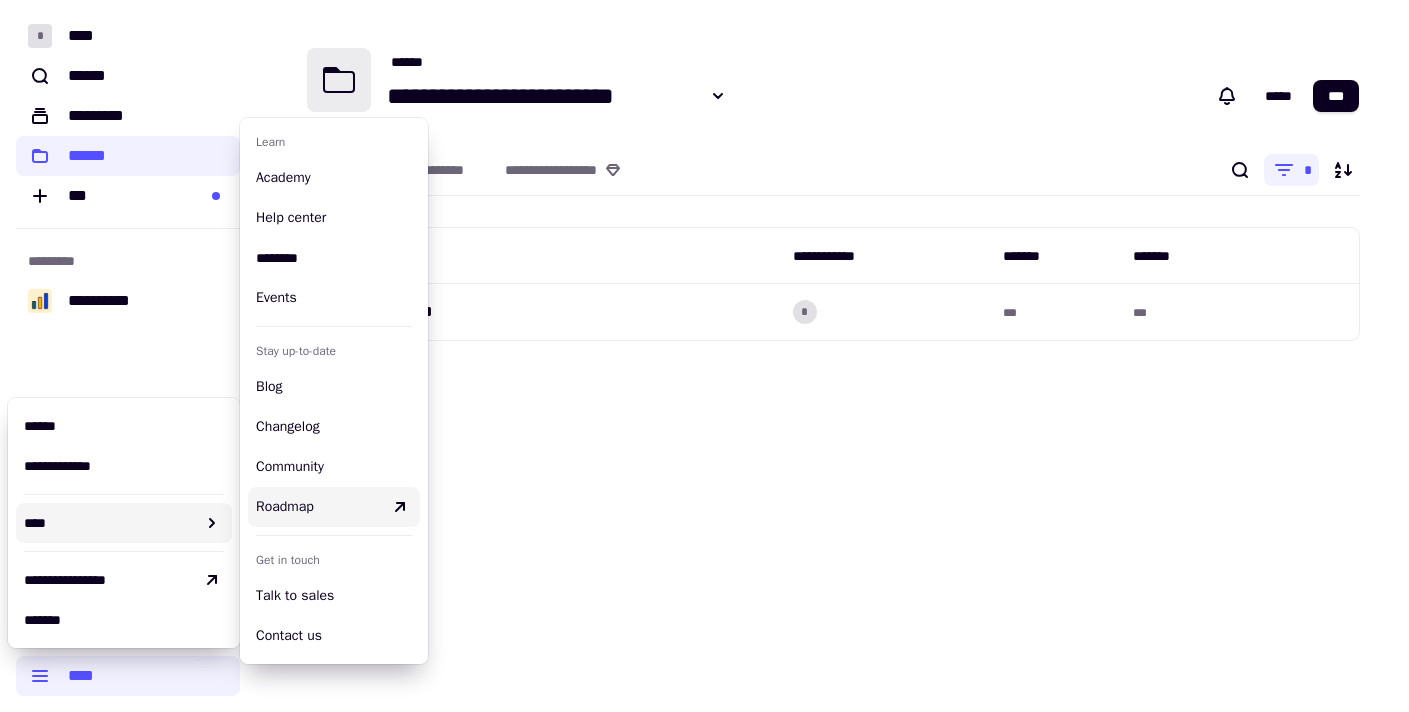click on "**********" at bounding box center (832, 356) 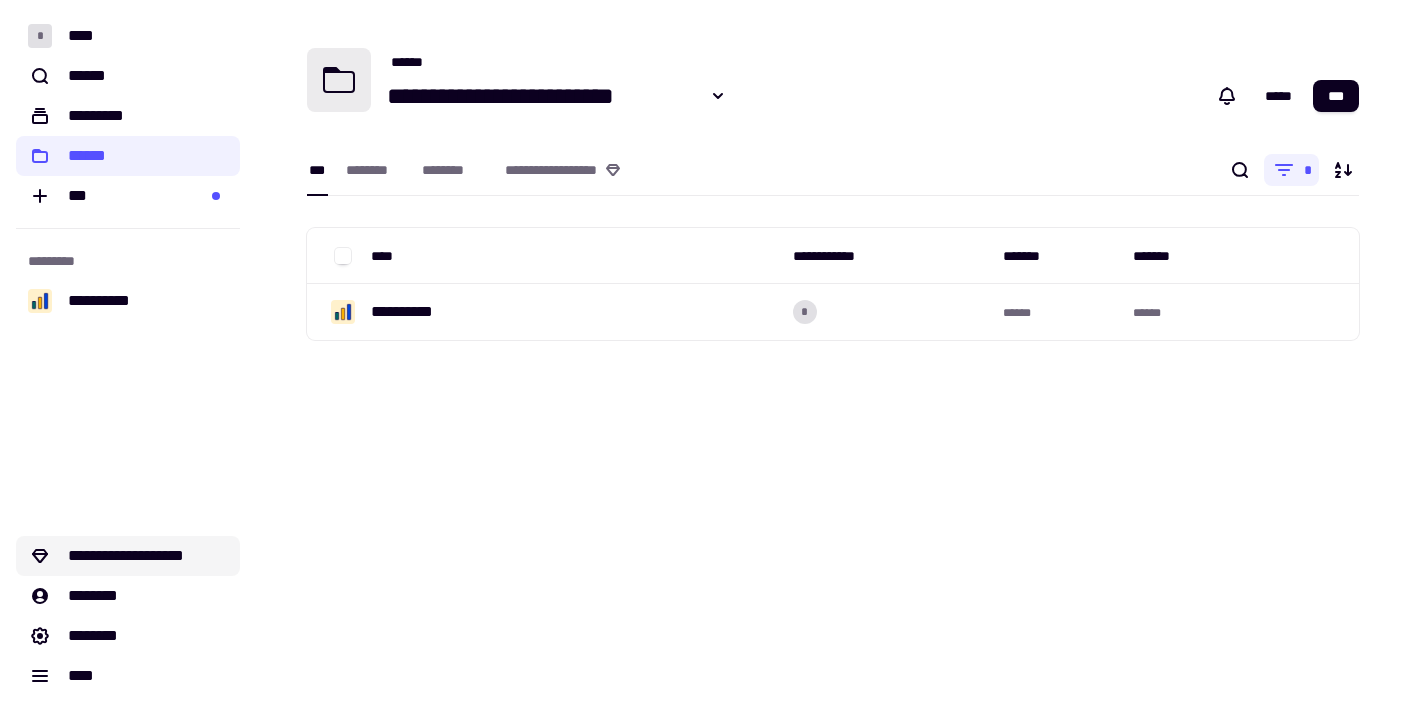 click on "**********" 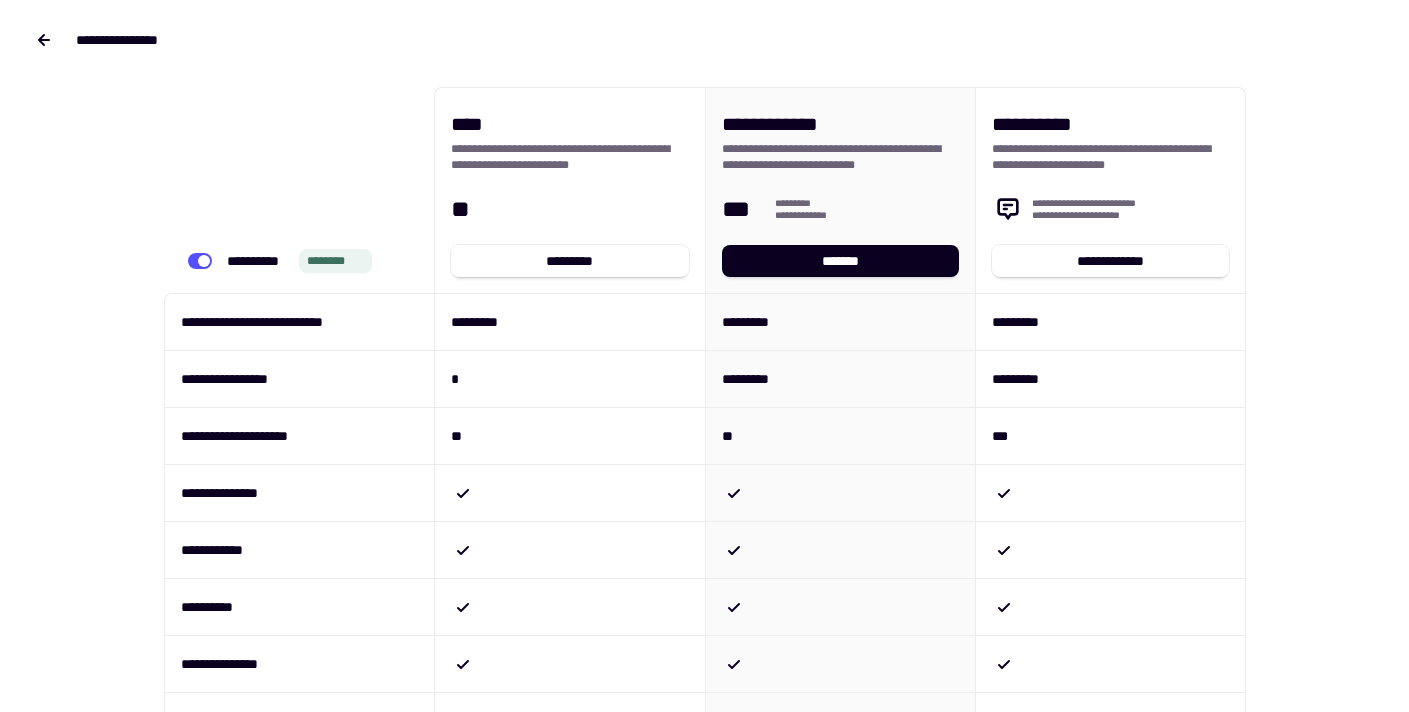 scroll, scrollTop: 0, scrollLeft: 0, axis: both 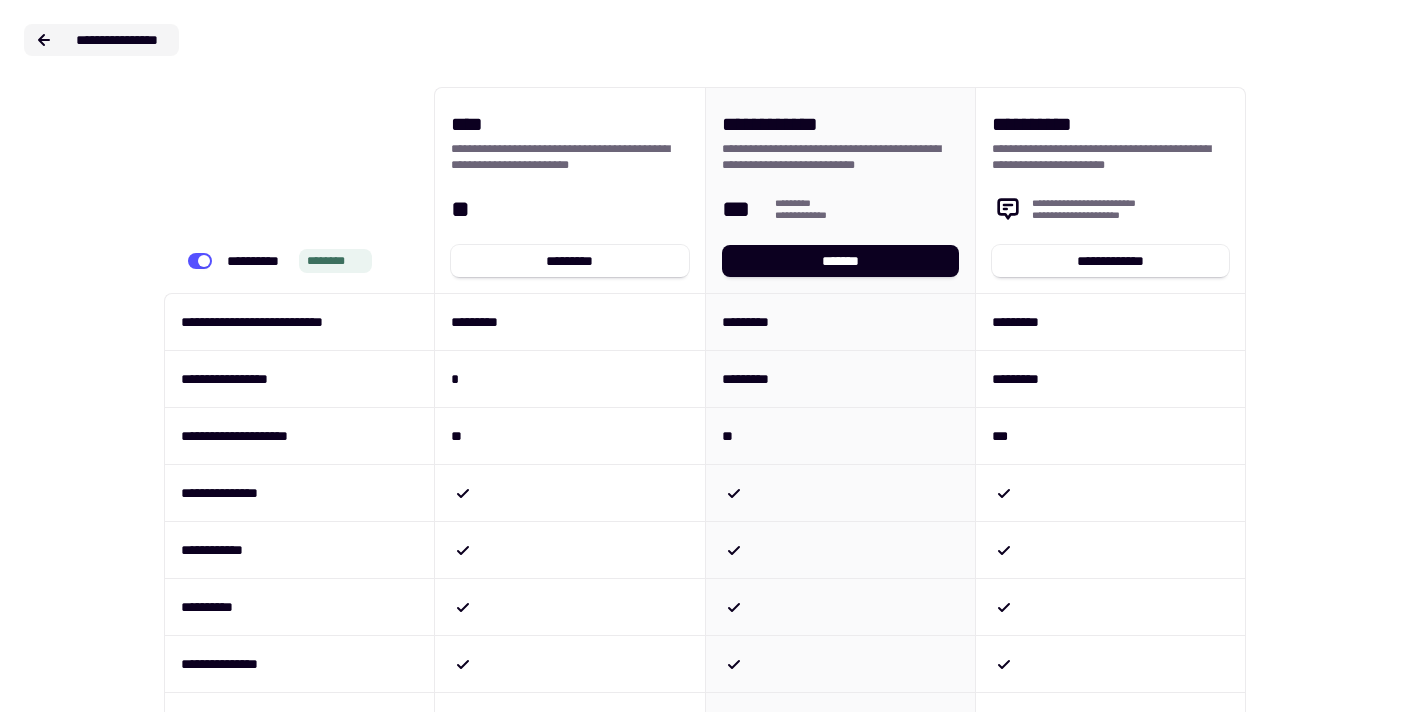 click on "**********" 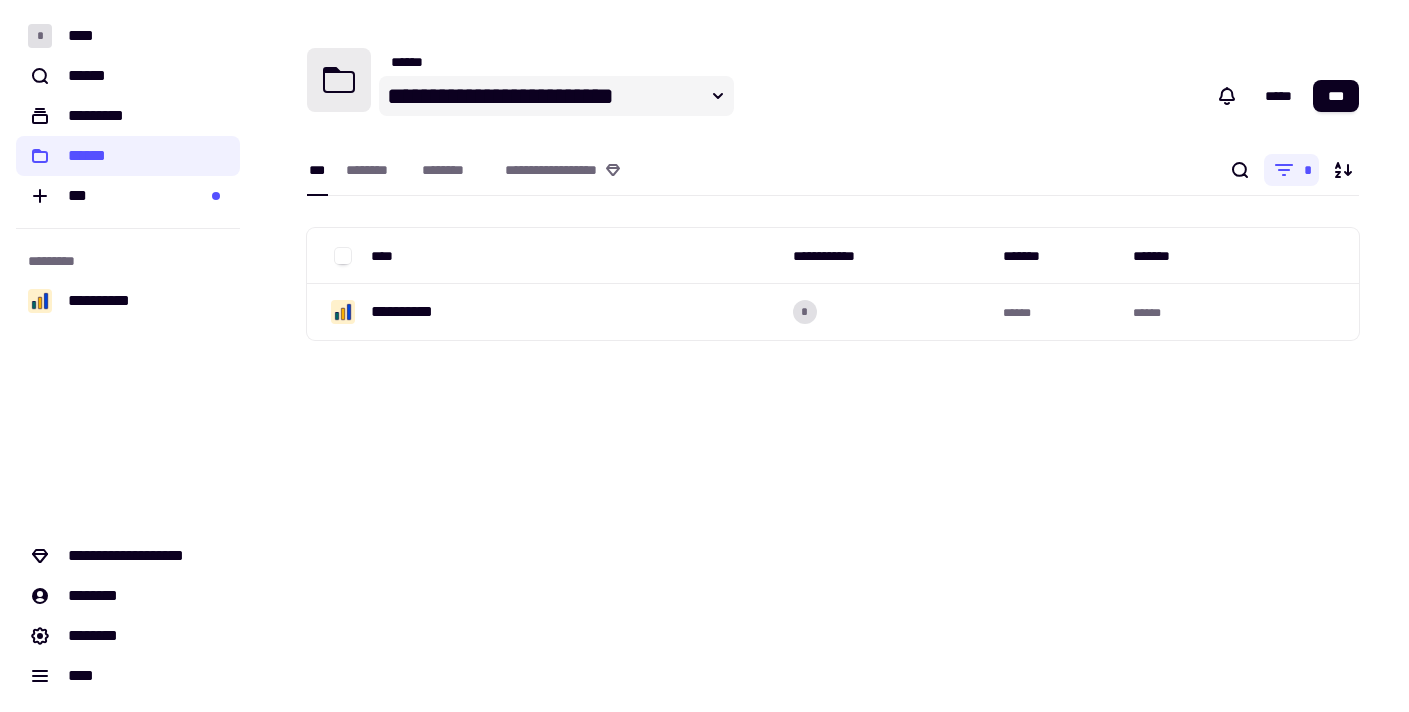 click on "**********" at bounding box center [556, 96] 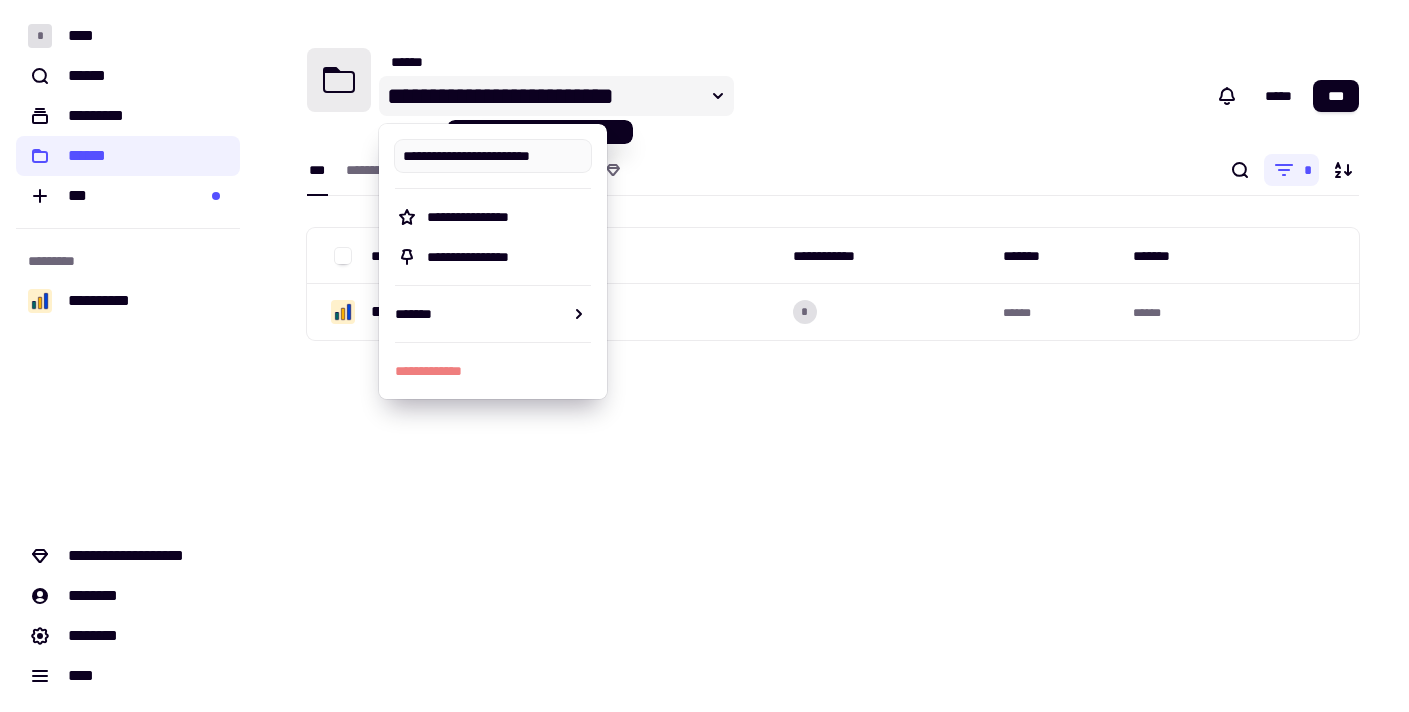 click on "**********" at bounding box center (540, 96) 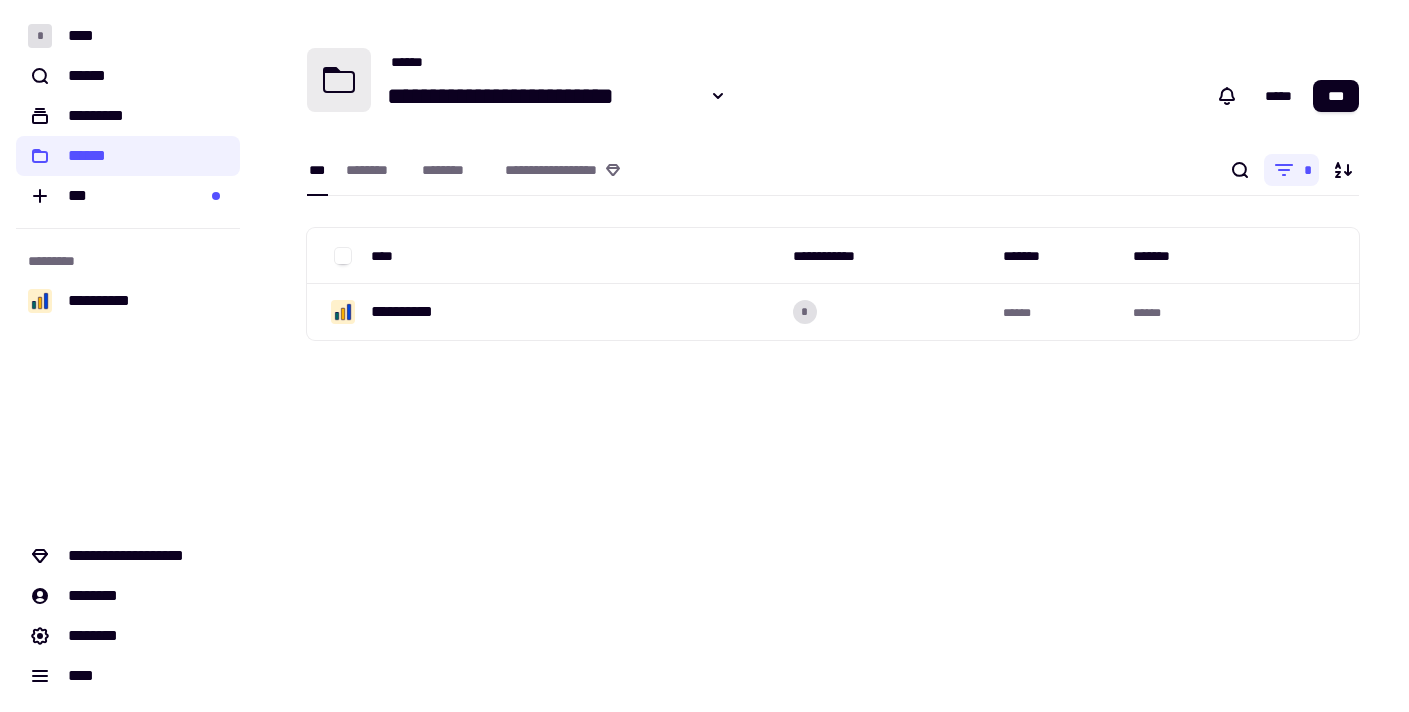 click on "**********" at bounding box center [833, 170] 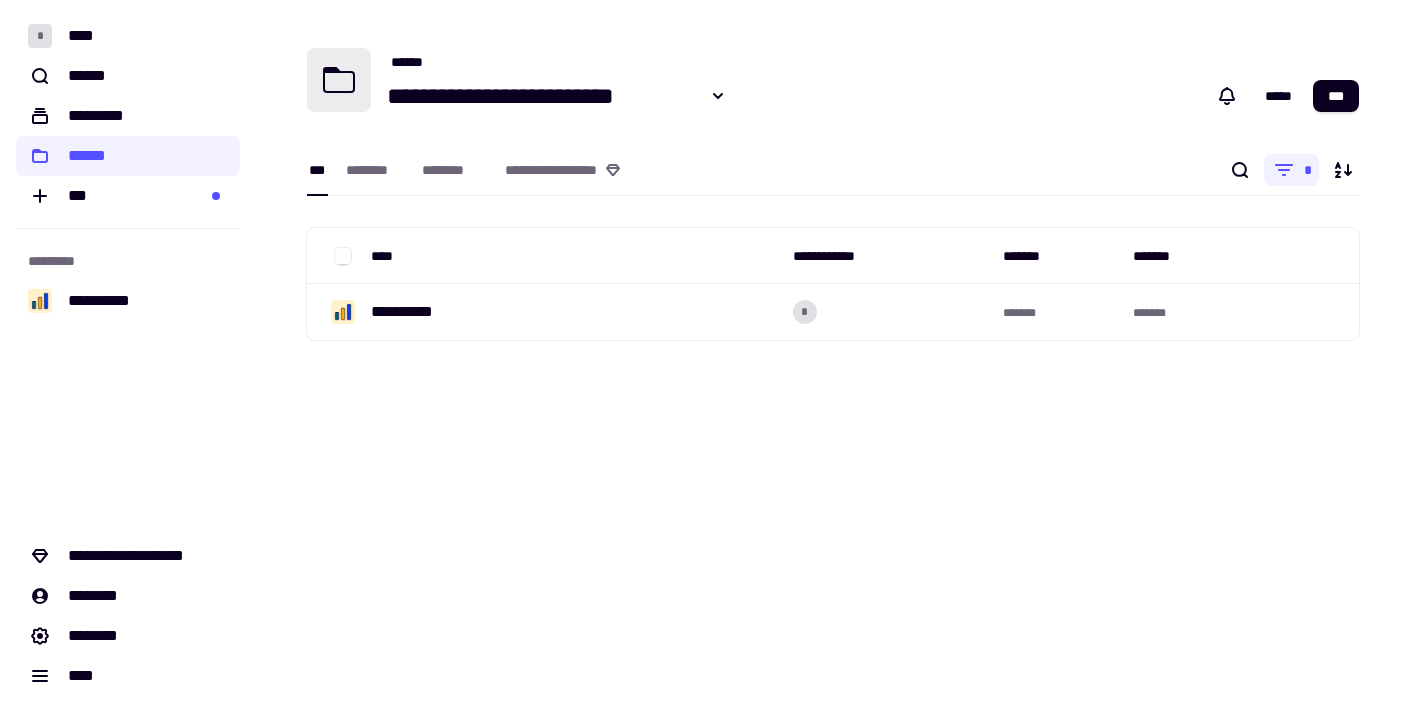 click on "**********" at bounding box center [832, 356] 